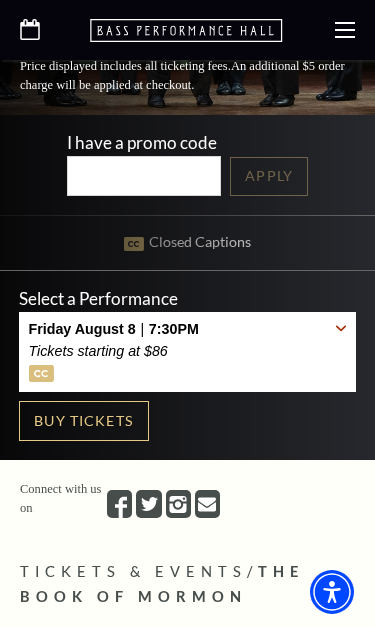 scroll, scrollTop: 424, scrollLeft: 0, axis: vertical 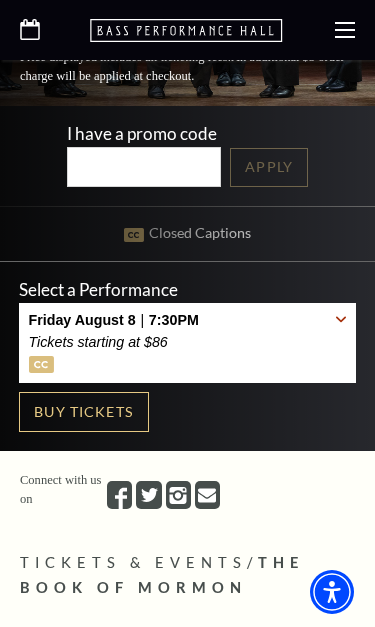 click on "Buy Tickets" at bounding box center [84, 412] 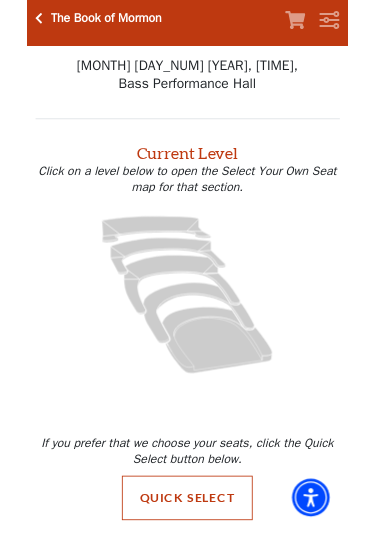 scroll, scrollTop: 0, scrollLeft: 0, axis: both 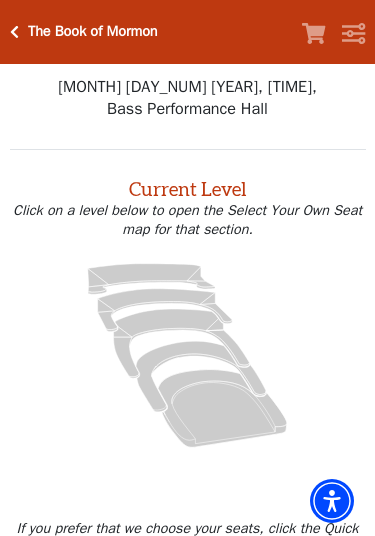 click on "Aug 08 2025, 7:30 PM,
Bass Performance Hall" at bounding box center (188, 98) 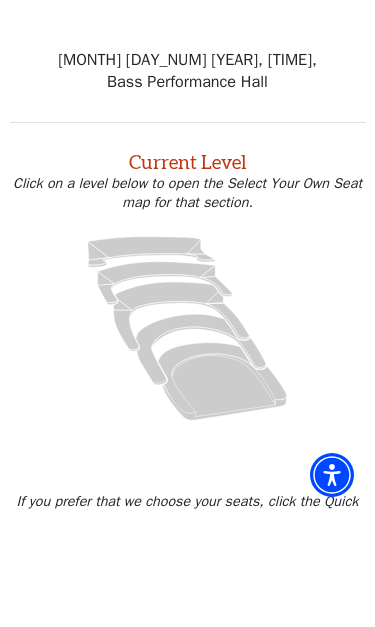 scroll, scrollTop: 0, scrollLeft: 0, axis: both 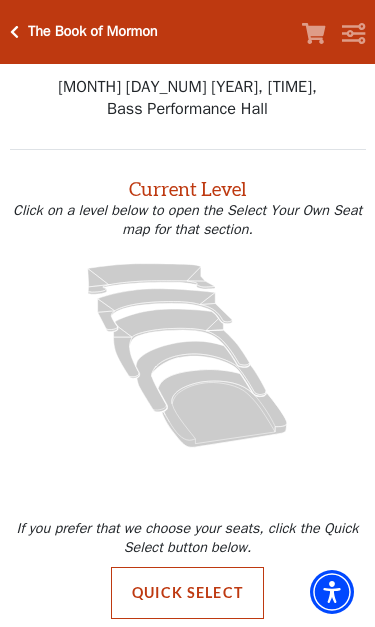 click on "Aug 08 2025, 7:30 PM,
Bass Performance Hall" at bounding box center [188, 98] 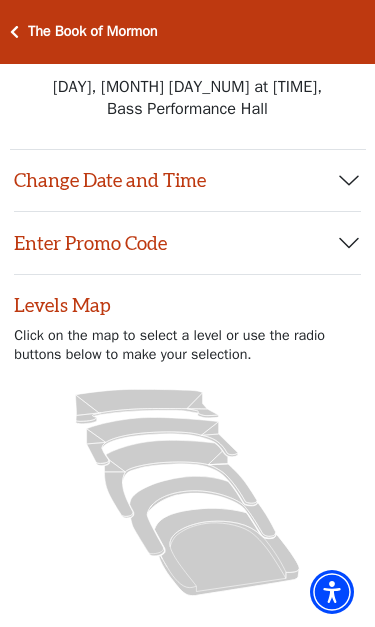 click on "Change Date and Time" at bounding box center (187, 181) 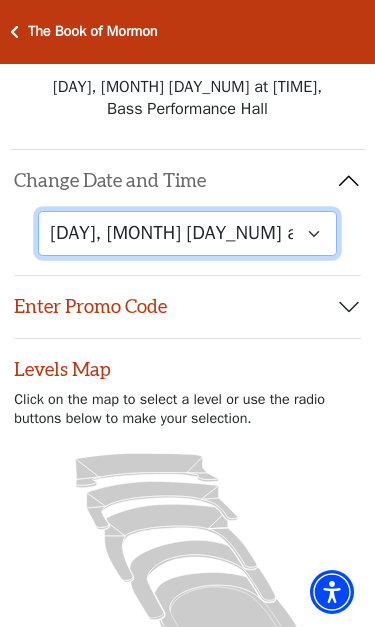 click on "Friday, August 8 at 7:30 PM Saturday, August 9 at 1:30 PM Saturday, August 9 at 7:30 PM Sunday, August 10 at 1:30 PM Sunday, August 10 at 6:30 PM" at bounding box center [187, 233] 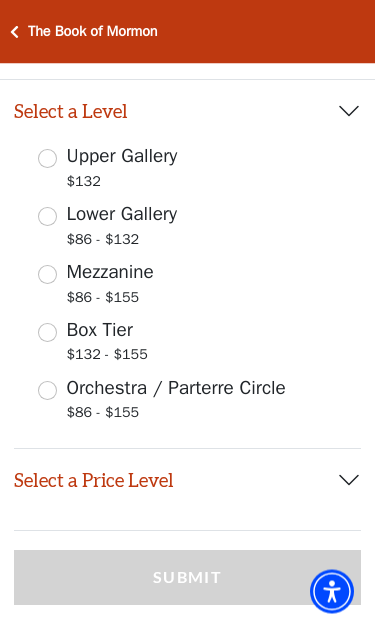 scroll, scrollTop: 615, scrollLeft: 0, axis: vertical 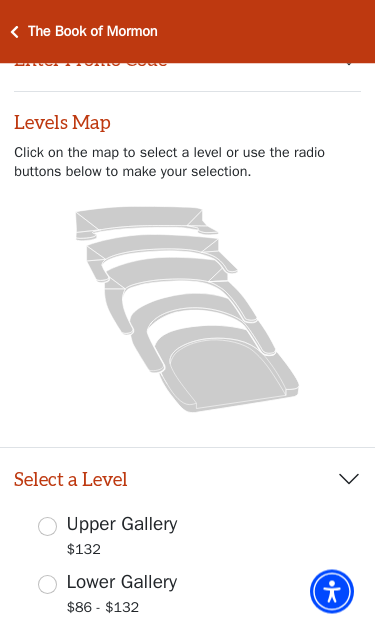 click 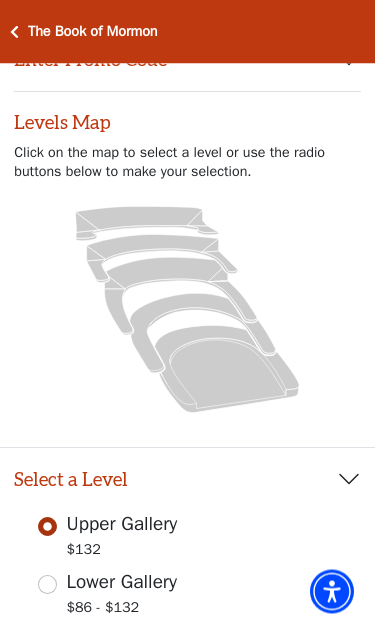 scroll, scrollTop: 247, scrollLeft: 0, axis: vertical 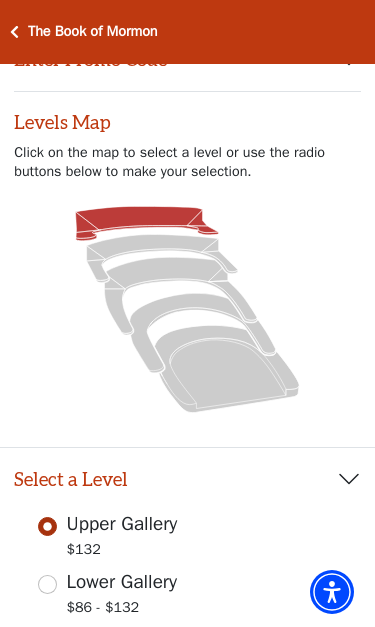 click 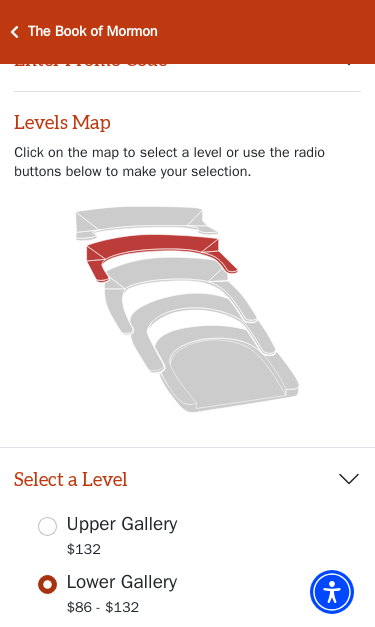 click 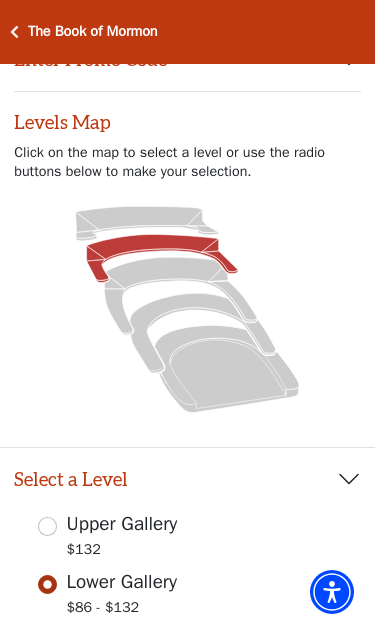 radio on "false" 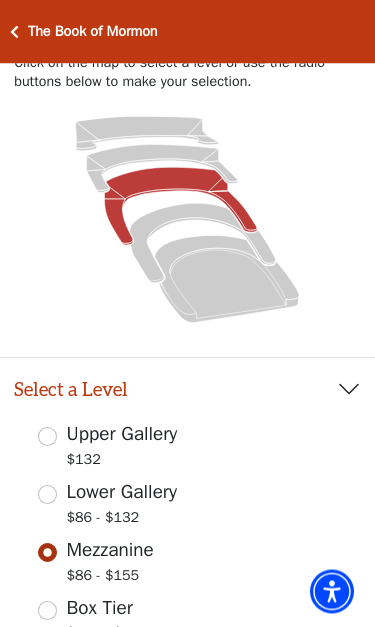 scroll, scrollTop: 338, scrollLeft: 0, axis: vertical 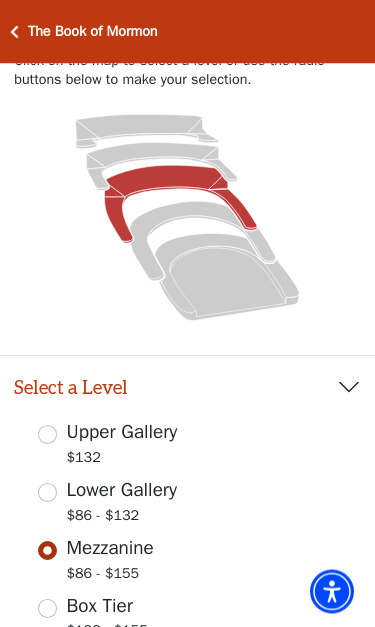 click 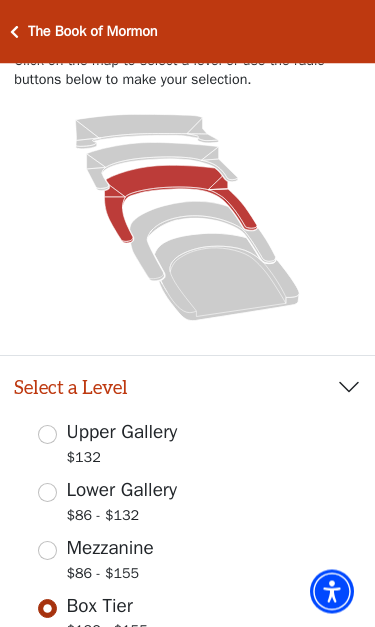 scroll, scrollTop: 339, scrollLeft: 0, axis: vertical 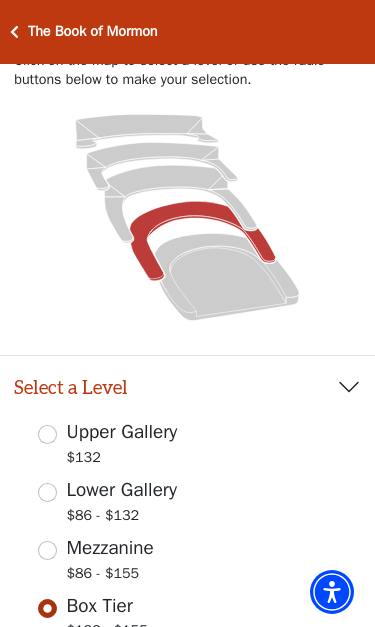click 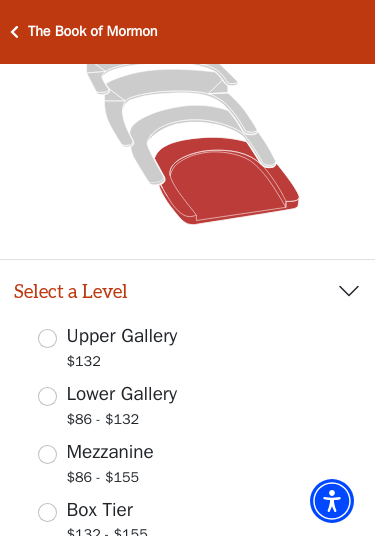 scroll, scrollTop: 434, scrollLeft: 0, axis: vertical 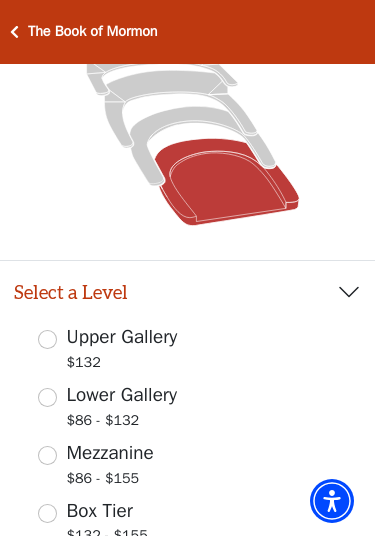 click 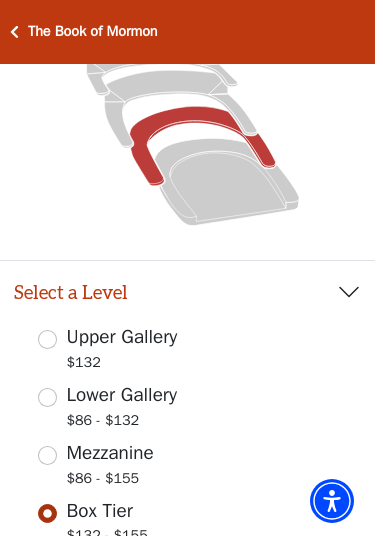 click 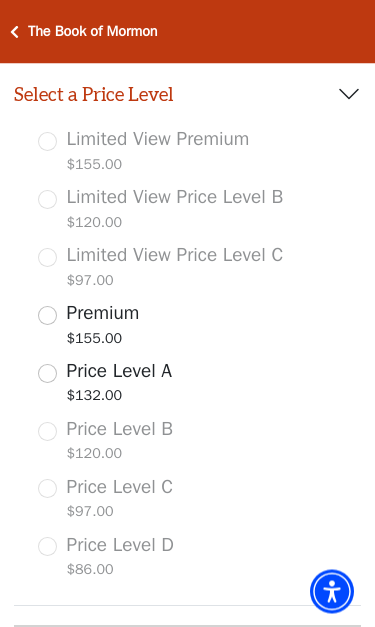 scroll, scrollTop: 1001, scrollLeft: 0, axis: vertical 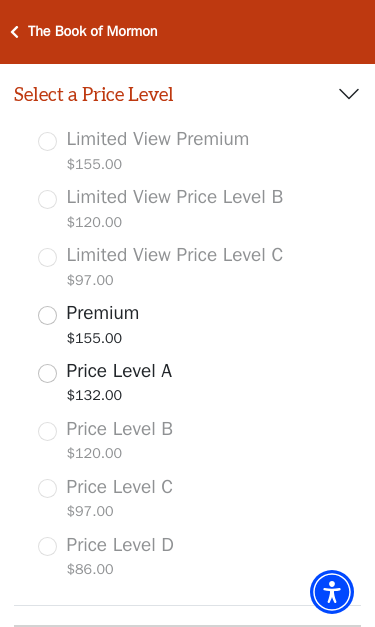 click on "Price Level A" at bounding box center (120, 371) 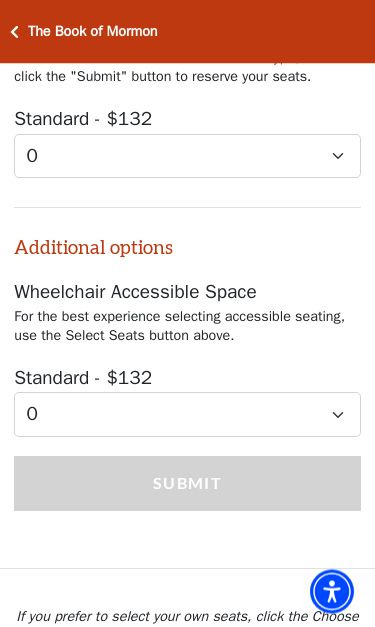 scroll, scrollTop: 1699, scrollLeft: 0, axis: vertical 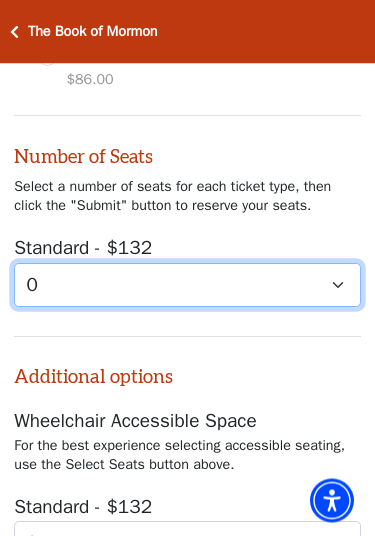 click on "0 1 2 3 4 5 6 7 8 9" at bounding box center [187, 286] 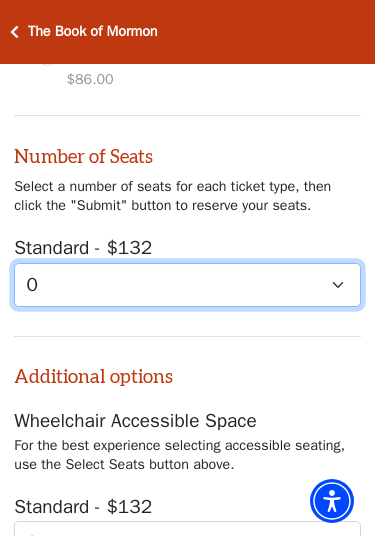 select on "1" 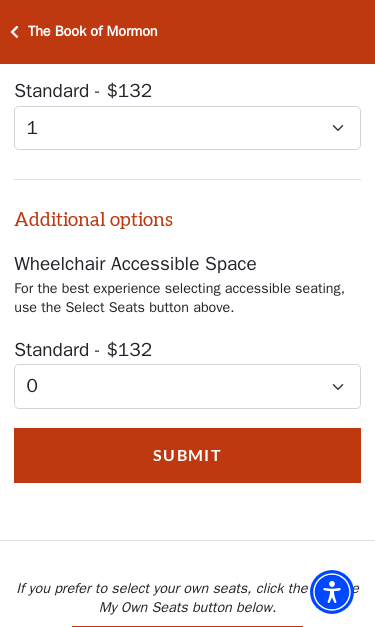 scroll, scrollTop: 1699, scrollLeft: 0, axis: vertical 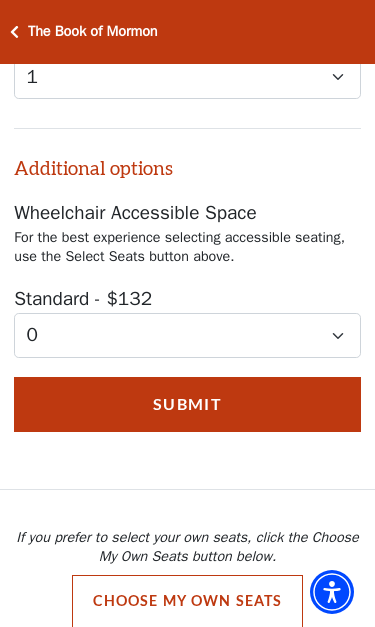 click on "Submit" at bounding box center [187, 404] 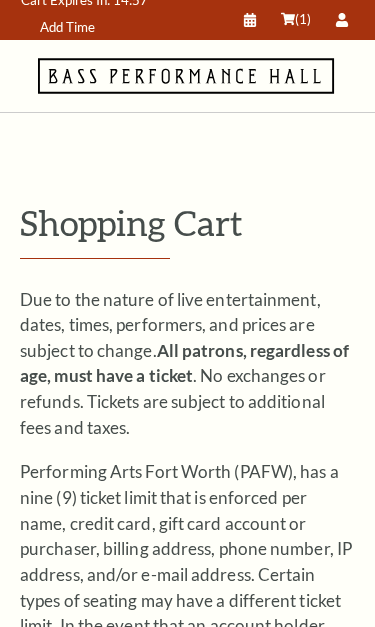scroll, scrollTop: 0, scrollLeft: 0, axis: both 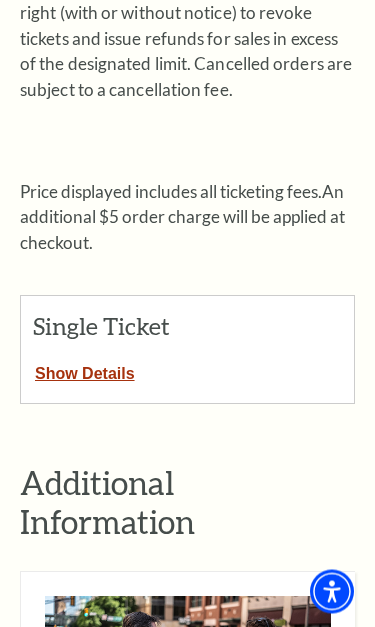 click on "Show Details" at bounding box center (85, 371) 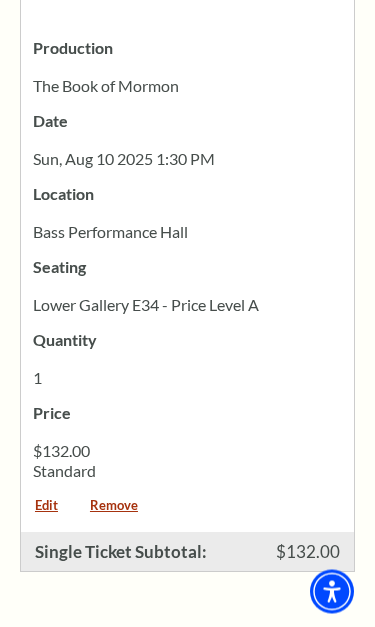 scroll, scrollTop: 1074, scrollLeft: 0, axis: vertical 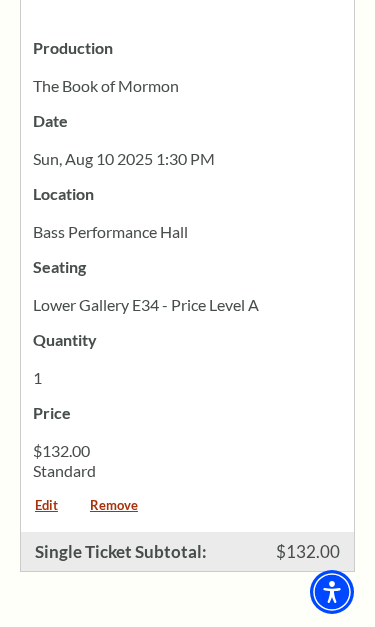 click on "Remove" at bounding box center (114, 512) 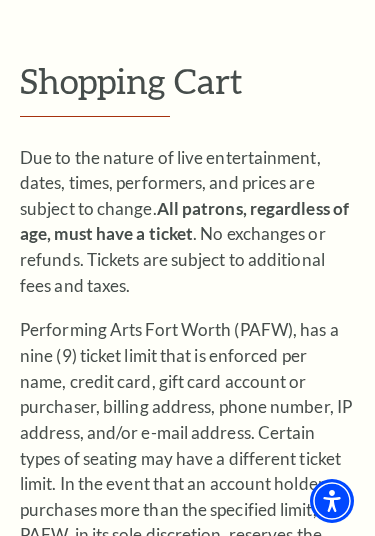 scroll, scrollTop: 0, scrollLeft: 0, axis: both 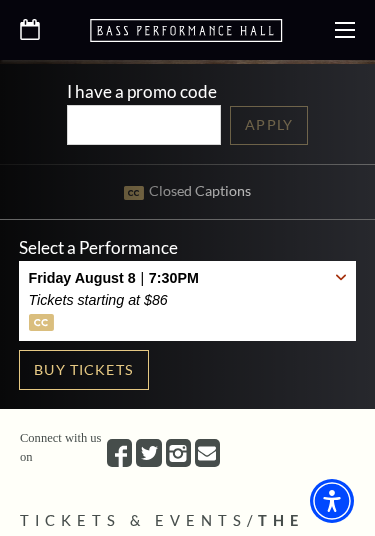 click at bounding box center [341, 300] 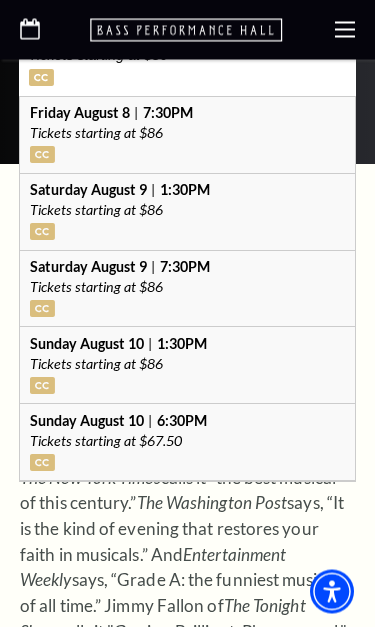 scroll, scrollTop: 711, scrollLeft: 0, axis: vertical 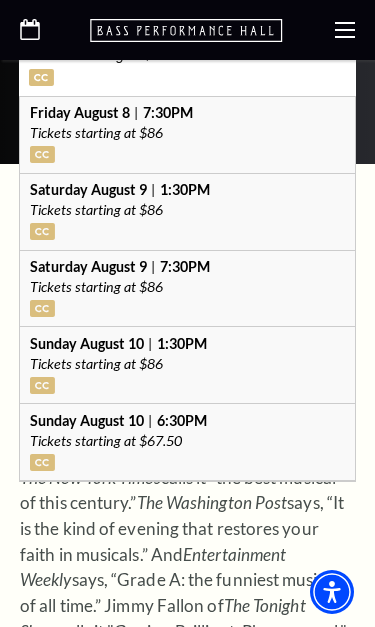 click on "Sunday August 10  |  1:30PM" at bounding box center (188, 344) 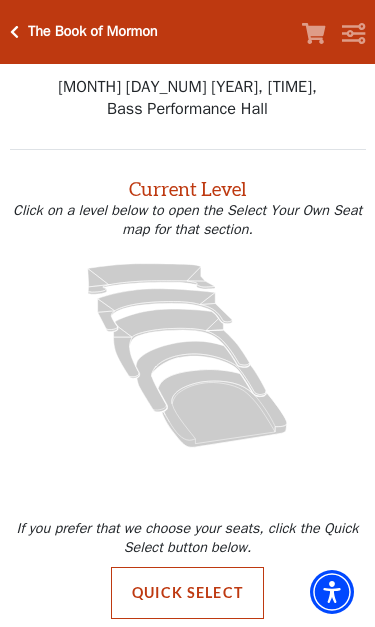 scroll, scrollTop: 1, scrollLeft: 0, axis: vertical 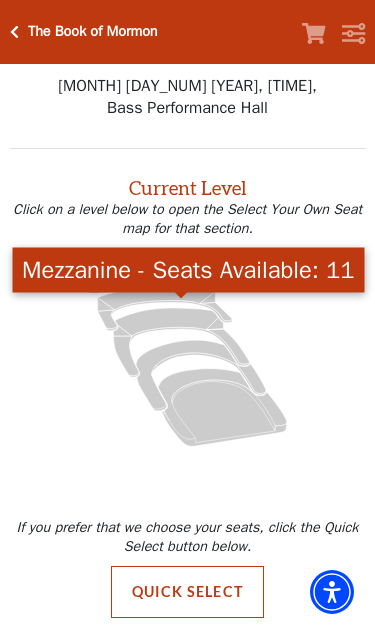 click 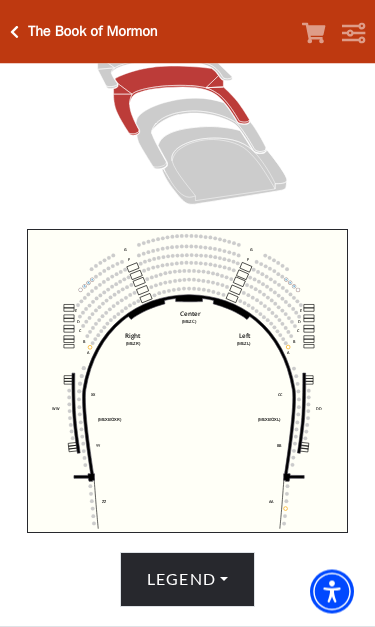 scroll, scrollTop: 276, scrollLeft: 0, axis: vertical 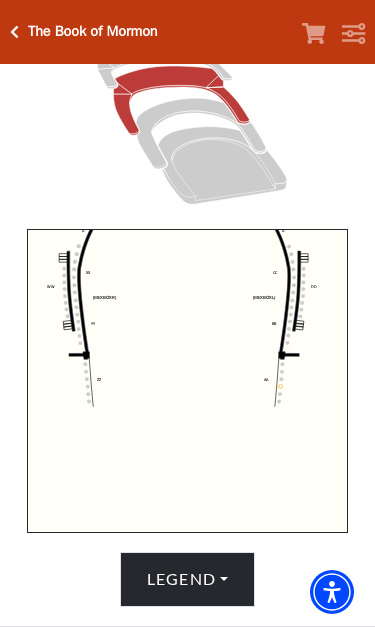click on "Legend" at bounding box center (187, 579) 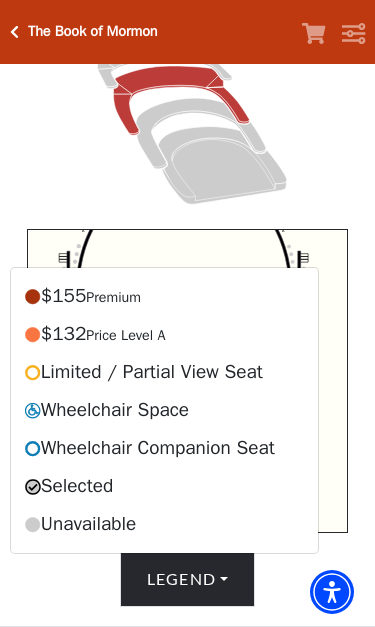 click on "Current Level   Mezzanine   Click on a level below to open the Select Your Own Seat map for that section.                                                                                                           Center   (MEZC)   Right   (MEZR)   Left   (MEZL)   (MEXBOXR)   (MEXBOXL)   XX   WW   CC   DD   YY   BB   ZZ   AA   G   F   E   D   G   F   C   B   A   E   D   C   B   A" at bounding box center [188, 240] 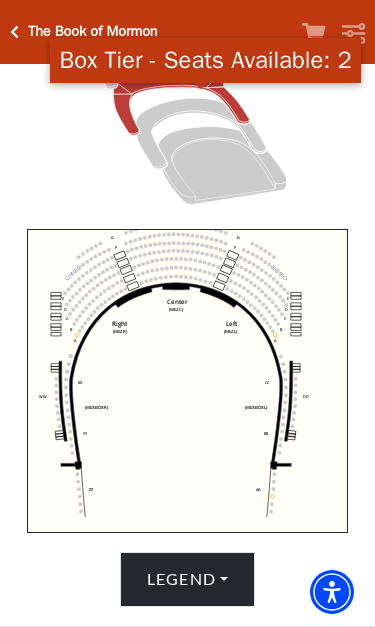 click 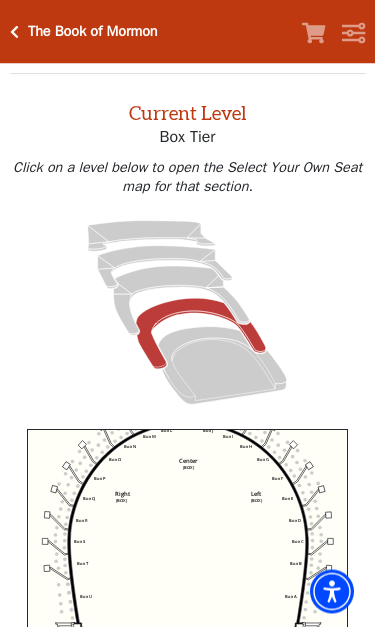 scroll, scrollTop: 76, scrollLeft: 0, axis: vertical 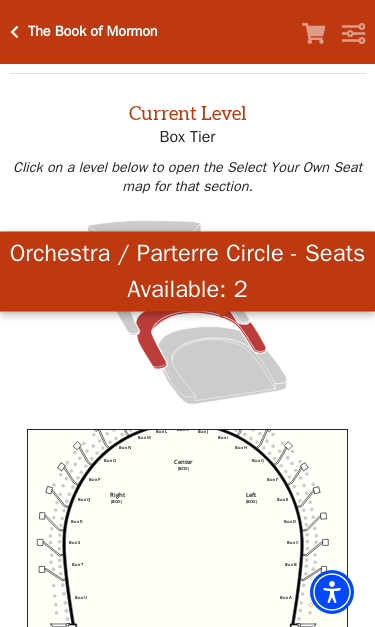 click 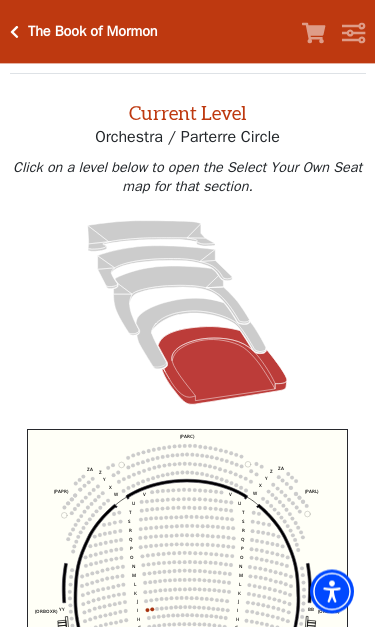 scroll, scrollTop: 76, scrollLeft: 0, axis: vertical 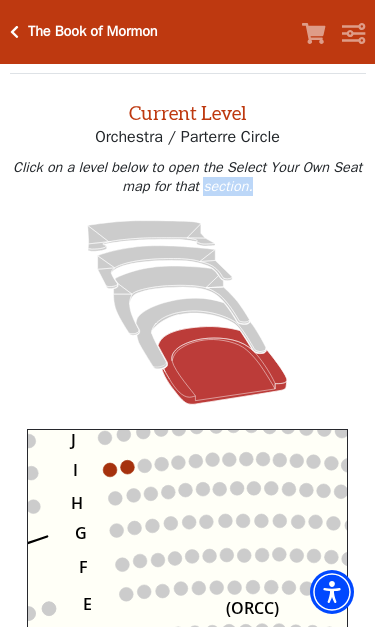 click 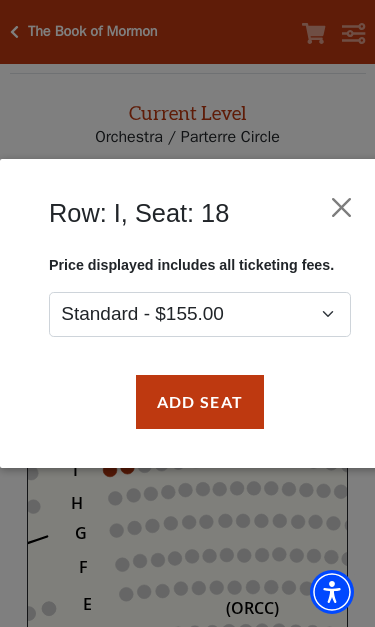 click on "Add Seat" at bounding box center (200, 401) 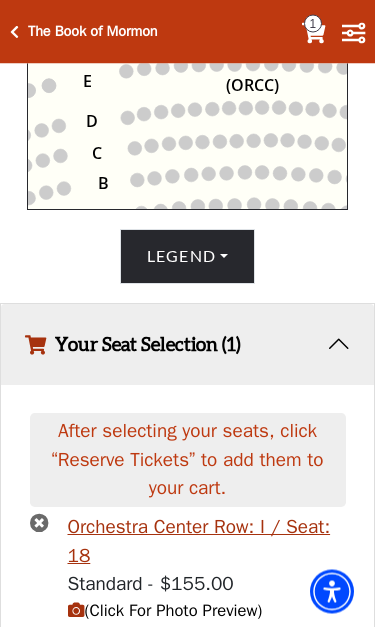 scroll, scrollTop: 657, scrollLeft: 0, axis: vertical 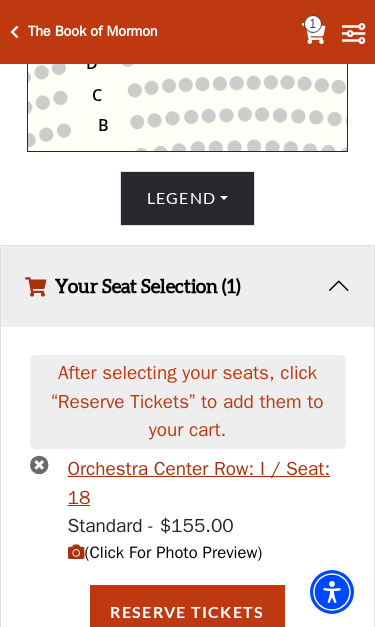 click on "Orchestra Center Row: I / Seat: 18" at bounding box center (207, 483) 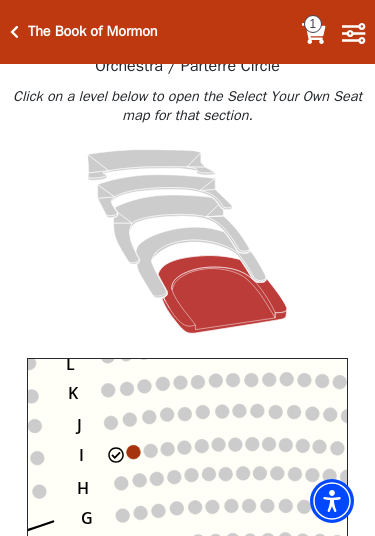 scroll, scrollTop: 134, scrollLeft: 0, axis: vertical 